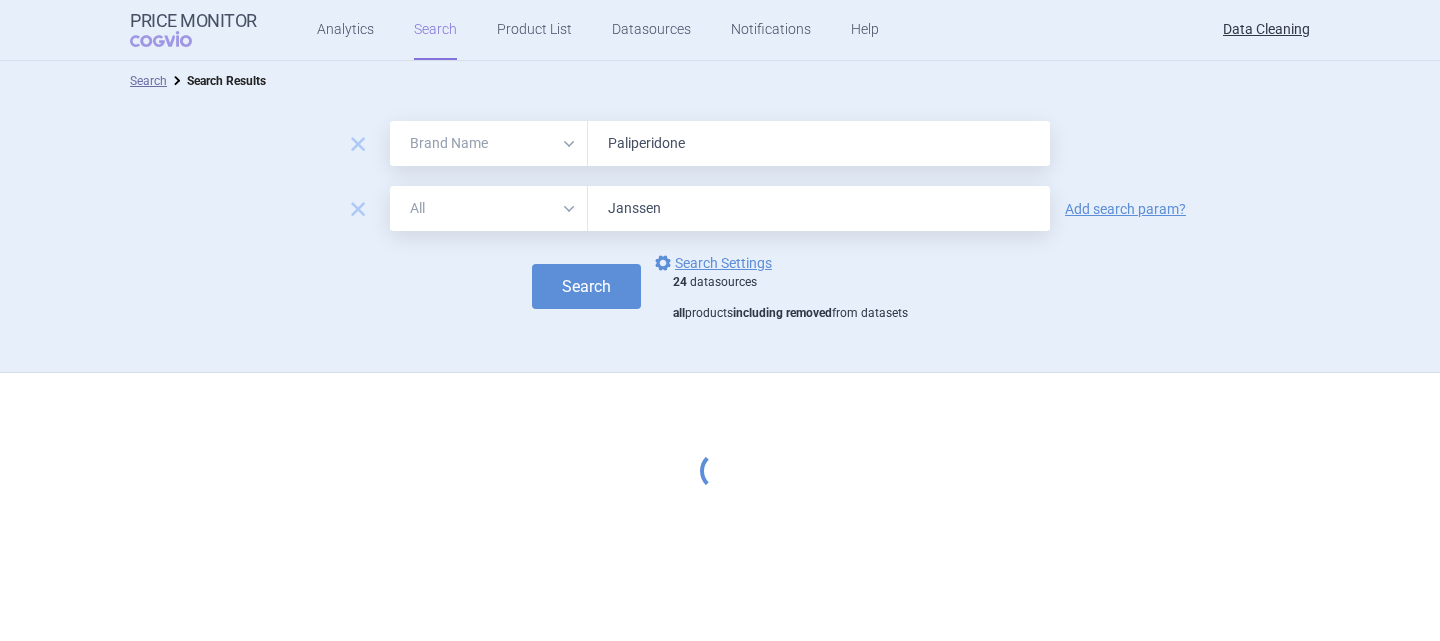 select on "brandName" 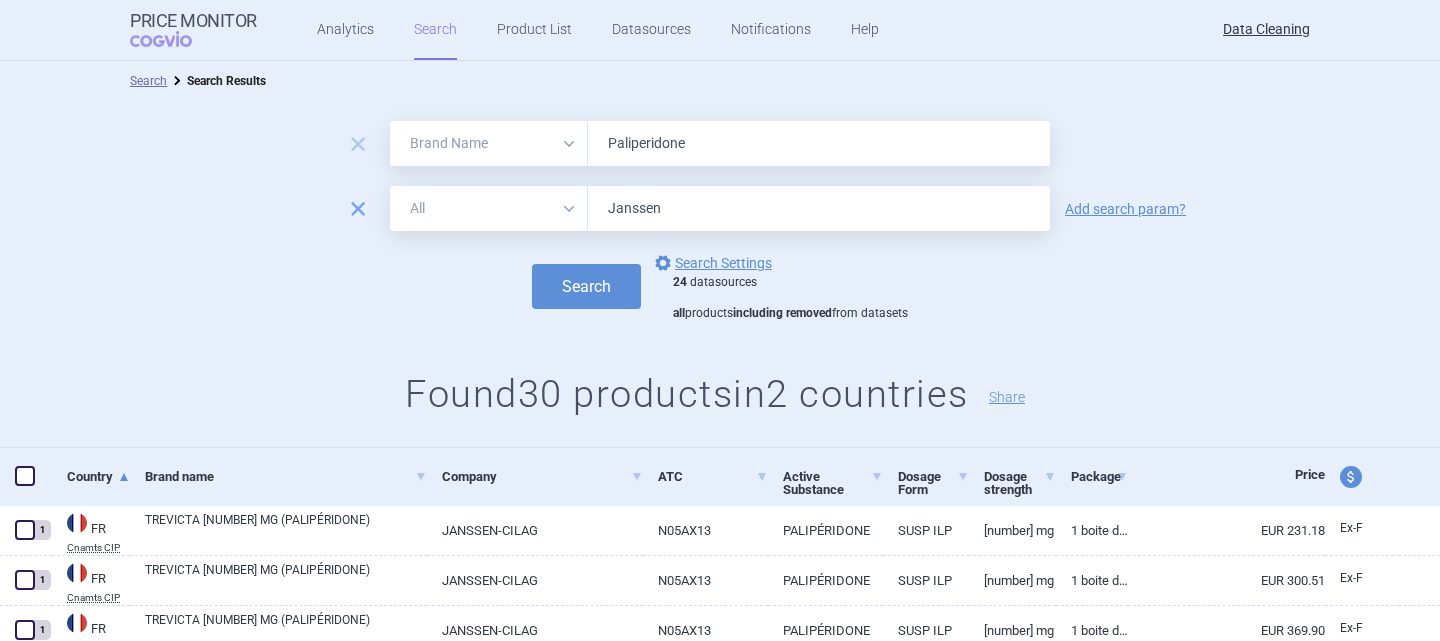 click on "remove" at bounding box center (358, 209) 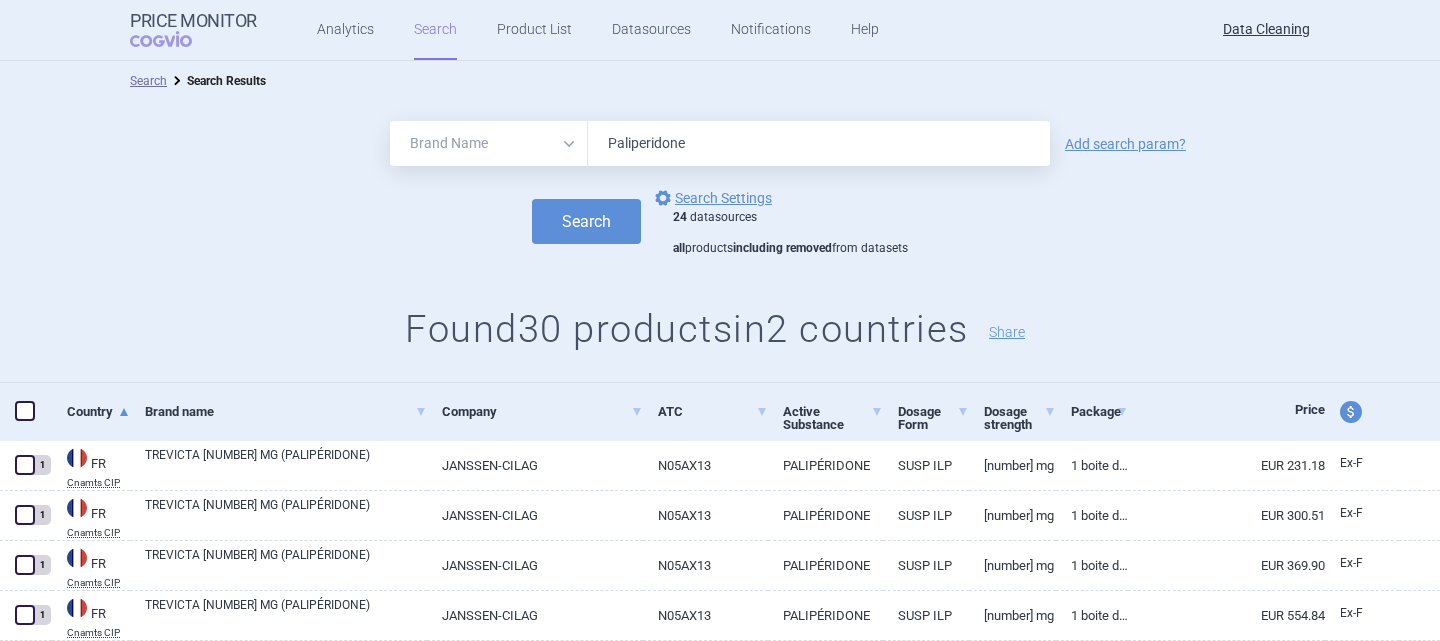 click on "Paliperidone" at bounding box center [819, 143] 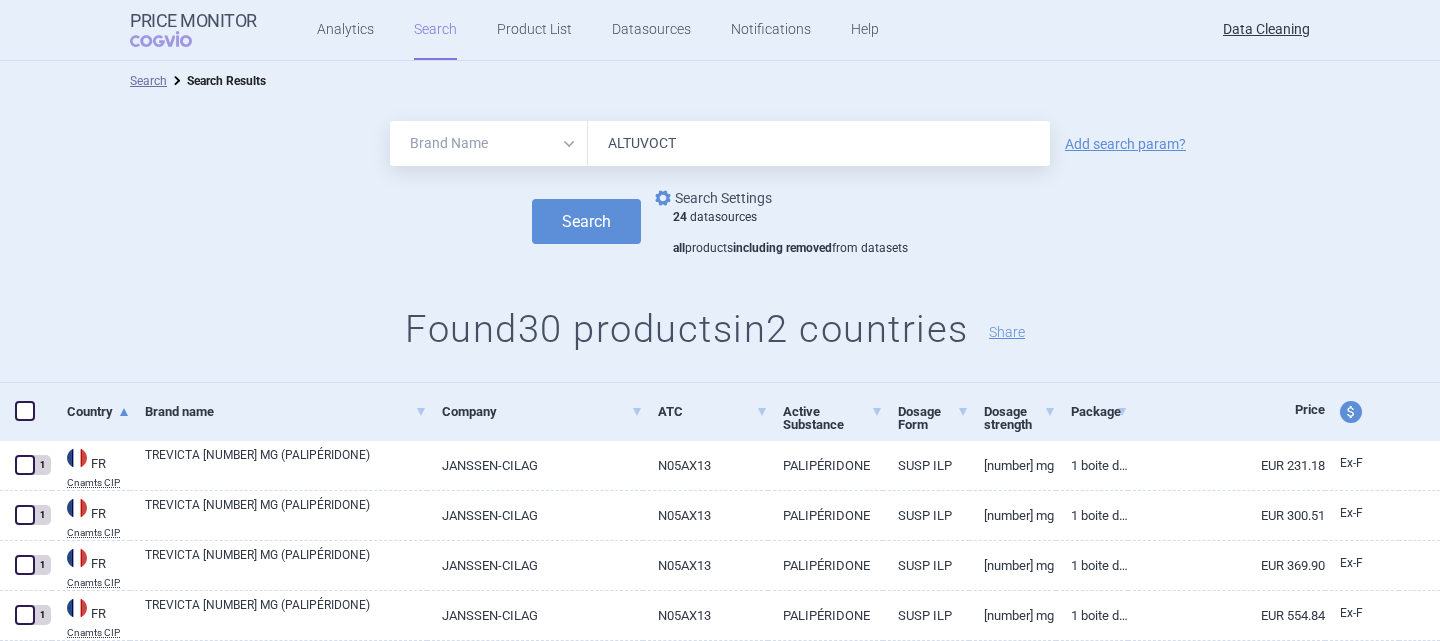 type on "ALTUVOCT" 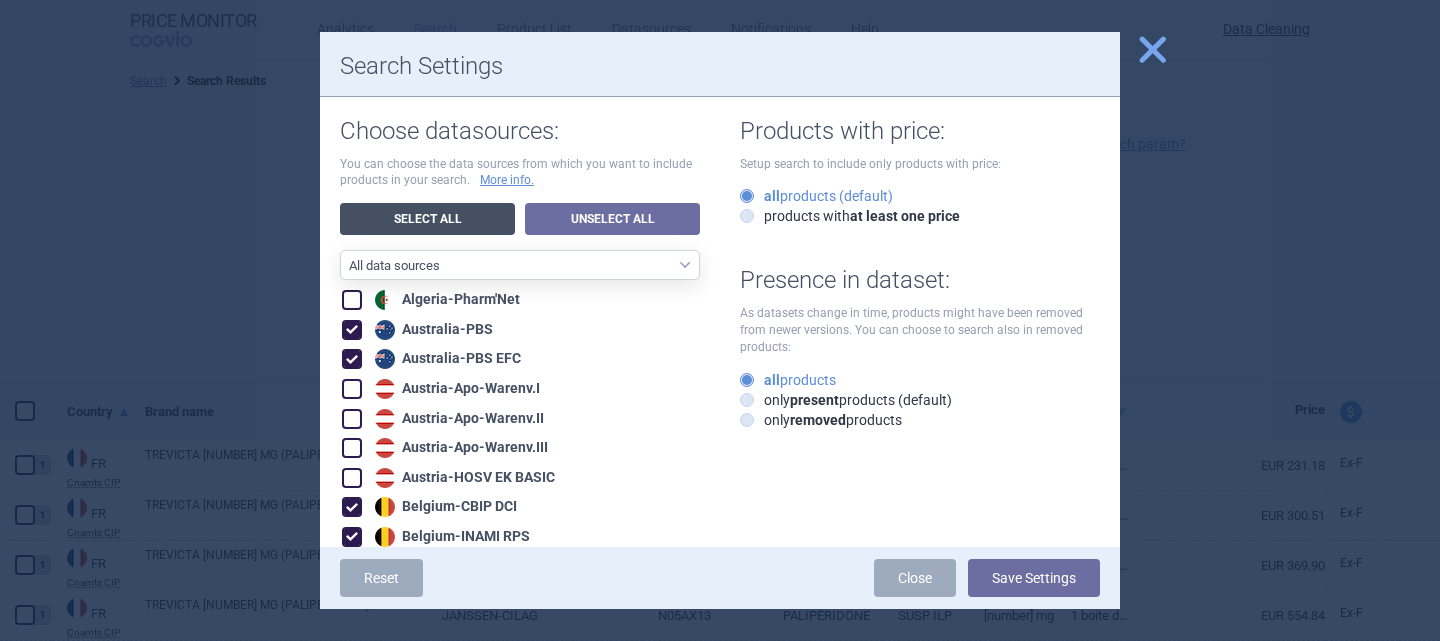 click on "Select All" at bounding box center (427, 219) 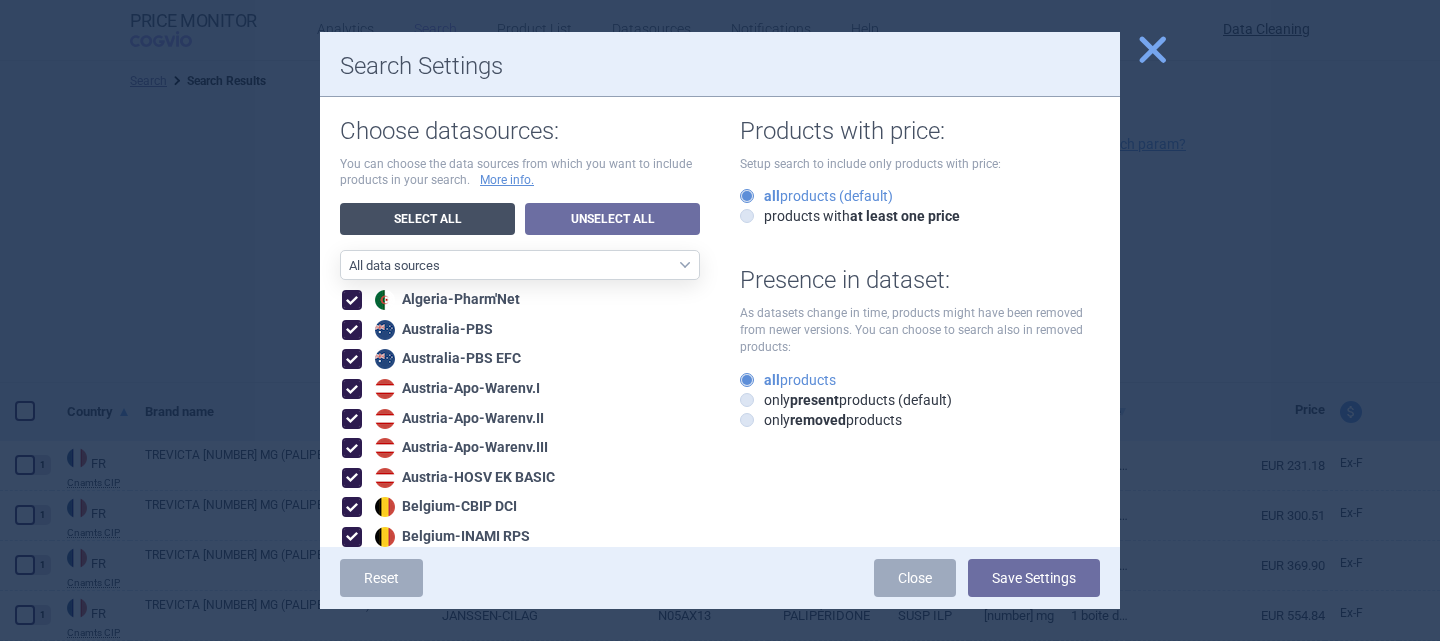 checkbox on "true" 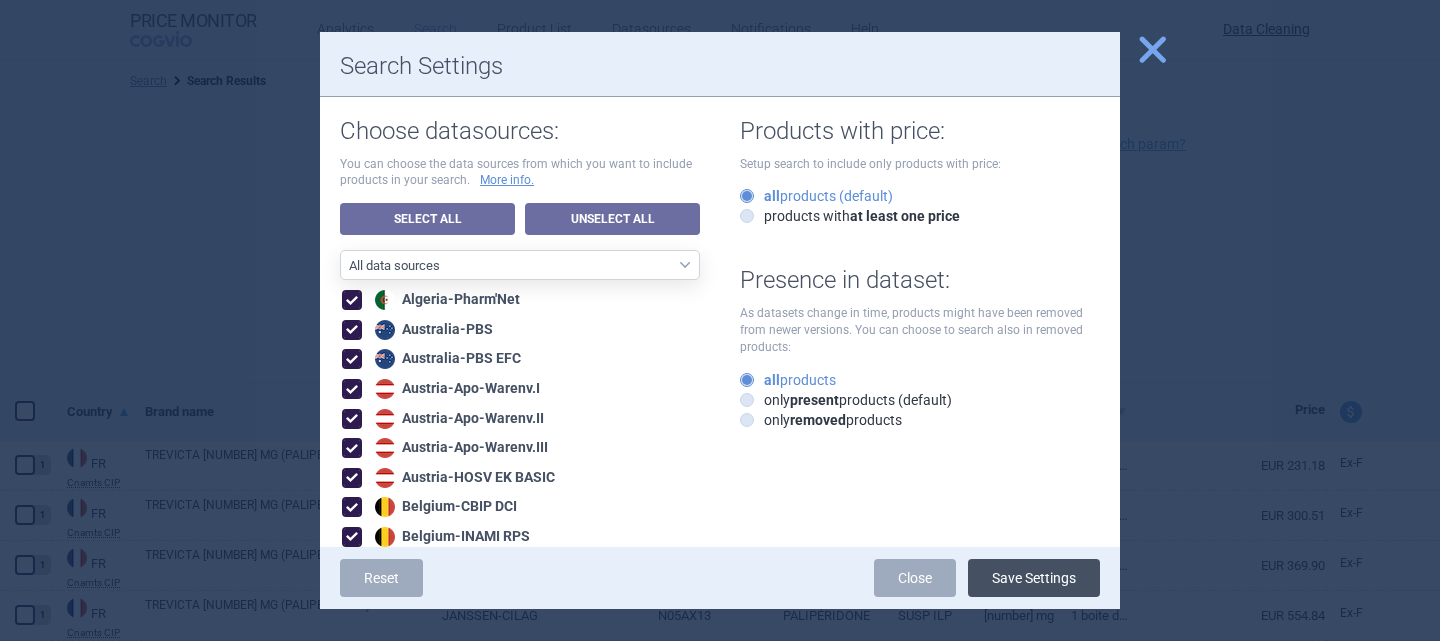 click on "Save Settings" at bounding box center (1034, 578) 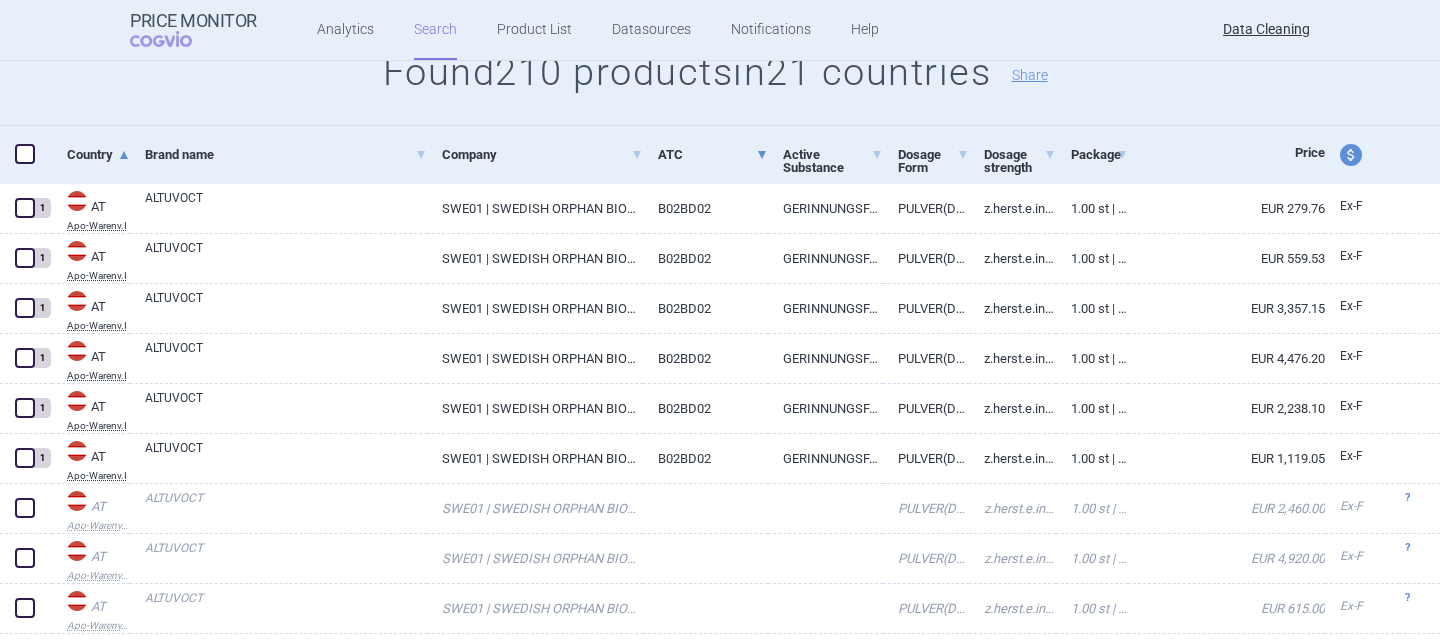 scroll, scrollTop: 259, scrollLeft: 0, axis: vertical 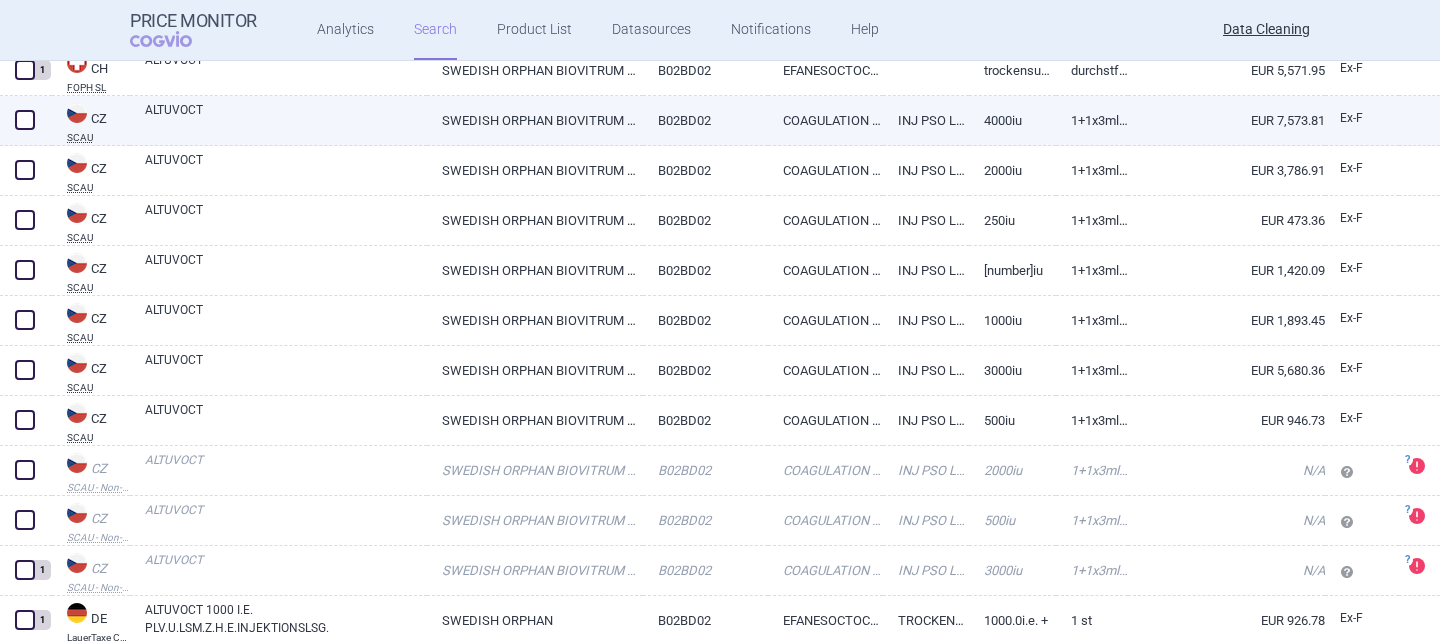 click on "SWEDISH ORPHAN BIOVITRUM AB (PUBL), STOCKHOLM" at bounding box center [535, 120] 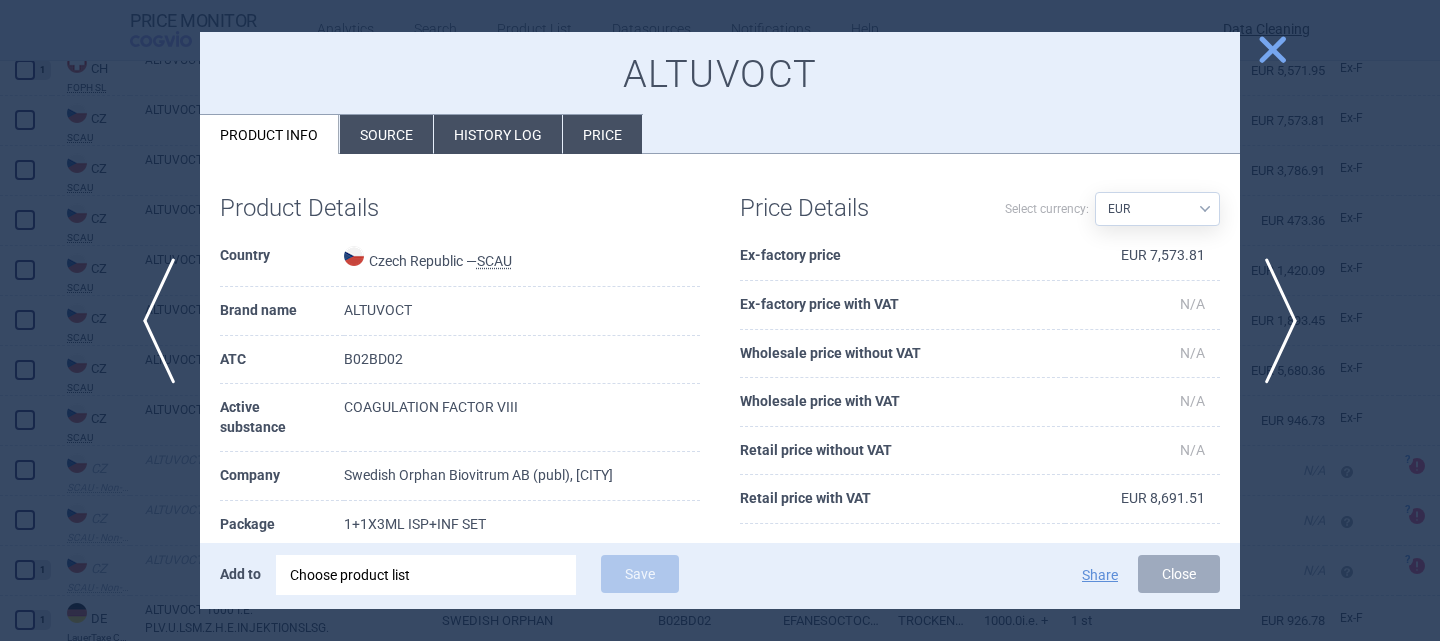 click on "History log" at bounding box center [498, 134] 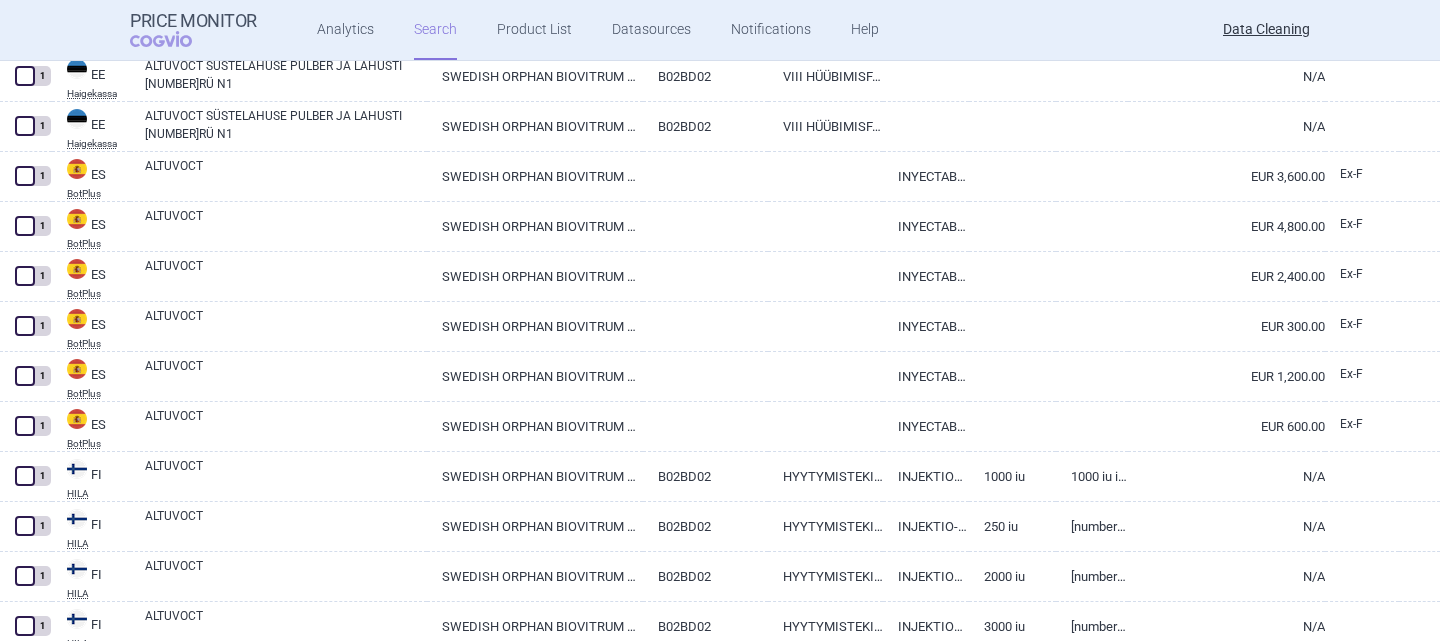 scroll, scrollTop: 4865, scrollLeft: 0, axis: vertical 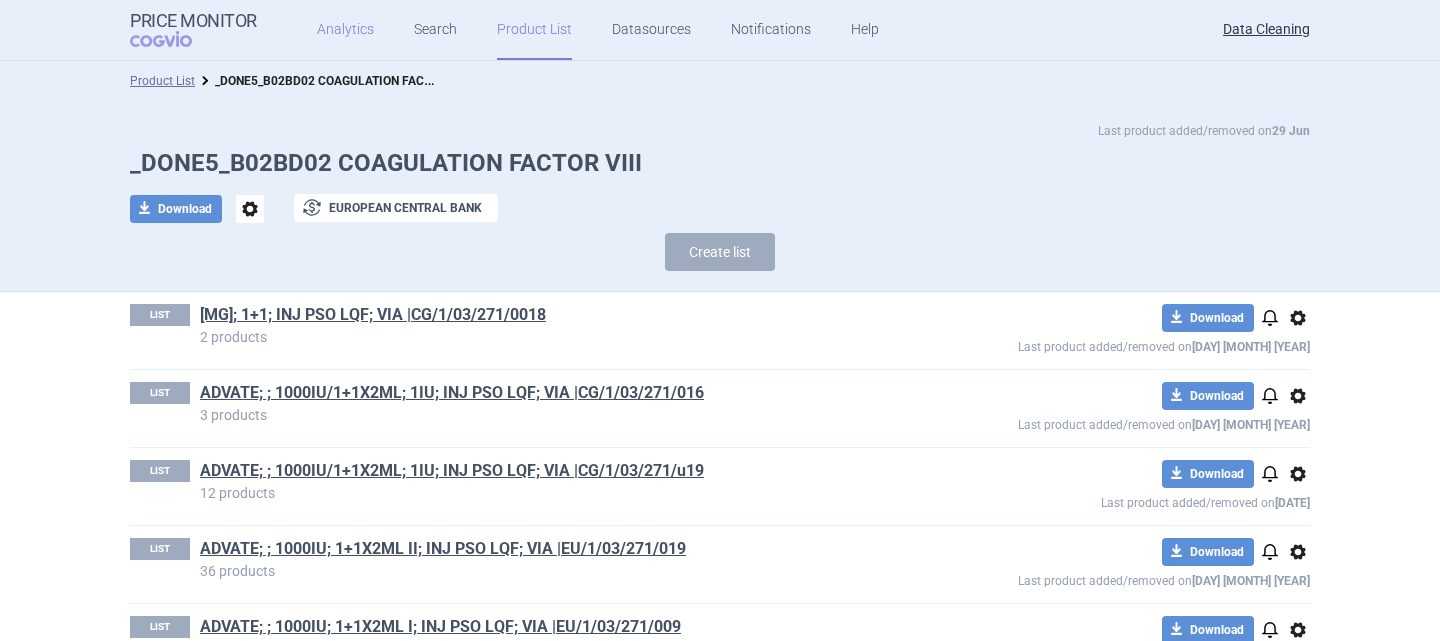 click on "Analytics" at bounding box center (345, 30) 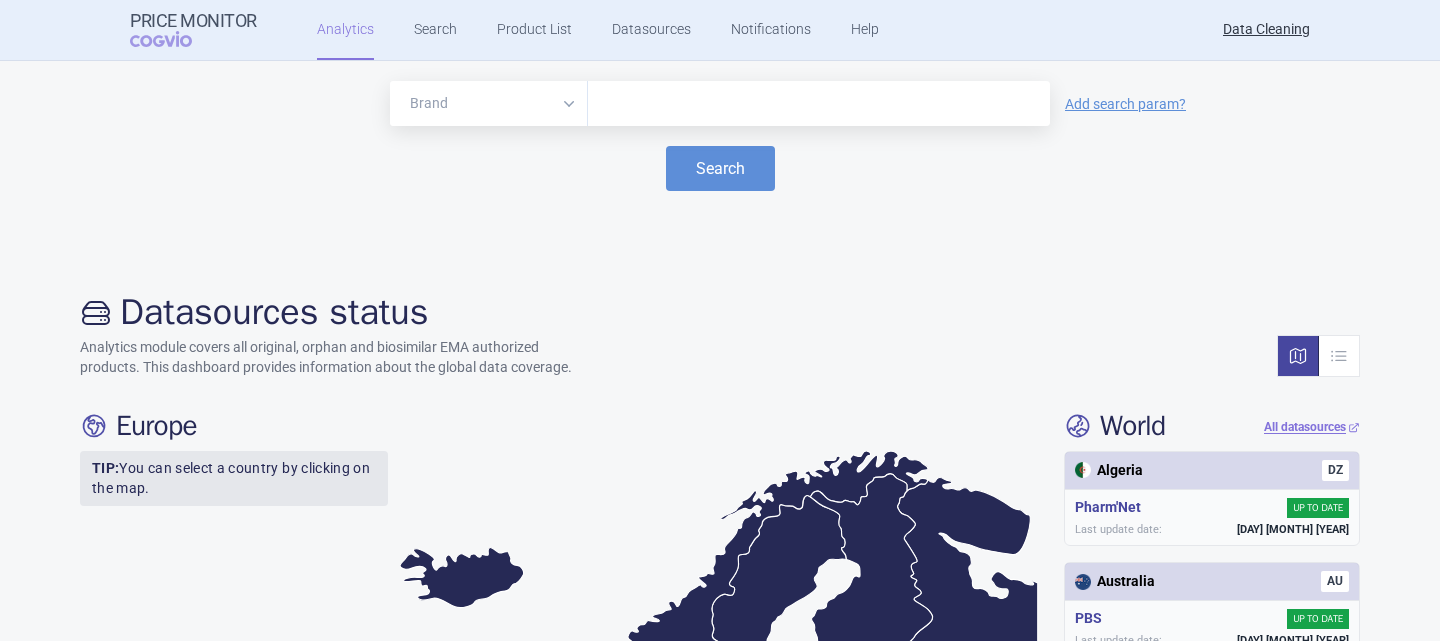 click at bounding box center (819, 103) 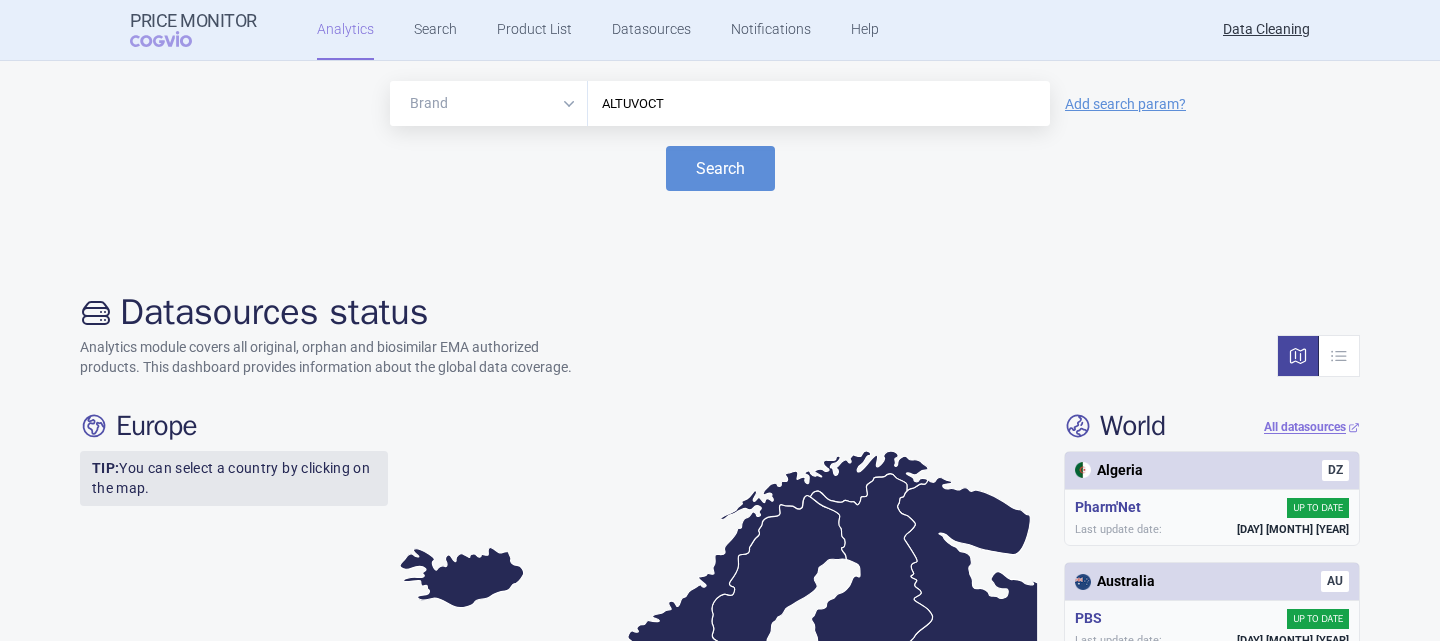 click on "ALTUVOCT" at bounding box center (819, 104) 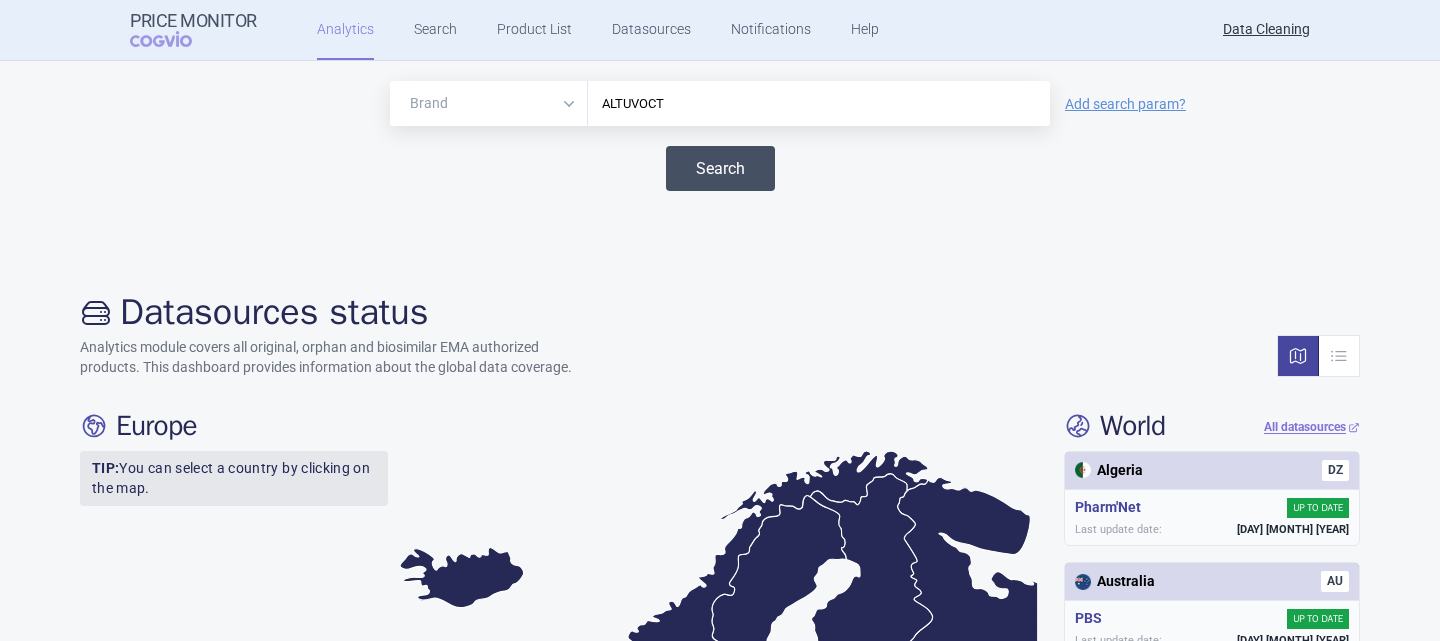 click on "Search" at bounding box center [720, 168] 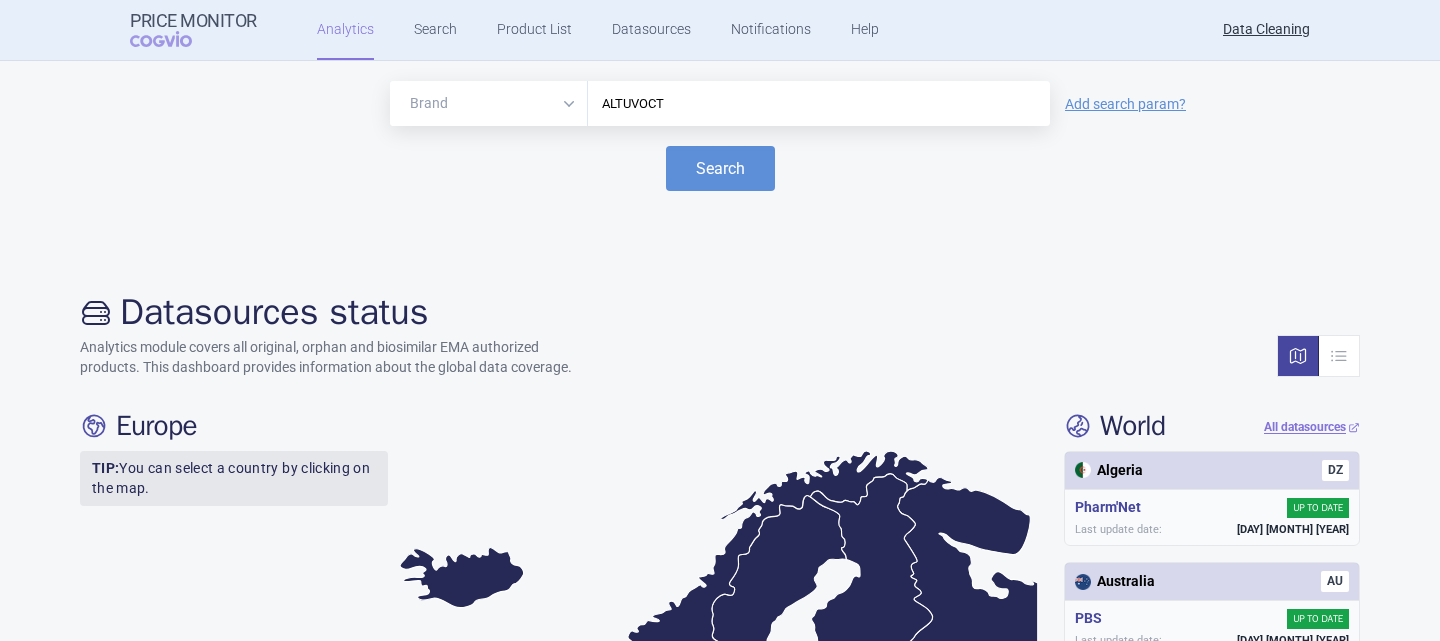 click on "Brand ATC/Active substance Therapeutic area" at bounding box center (489, 103) 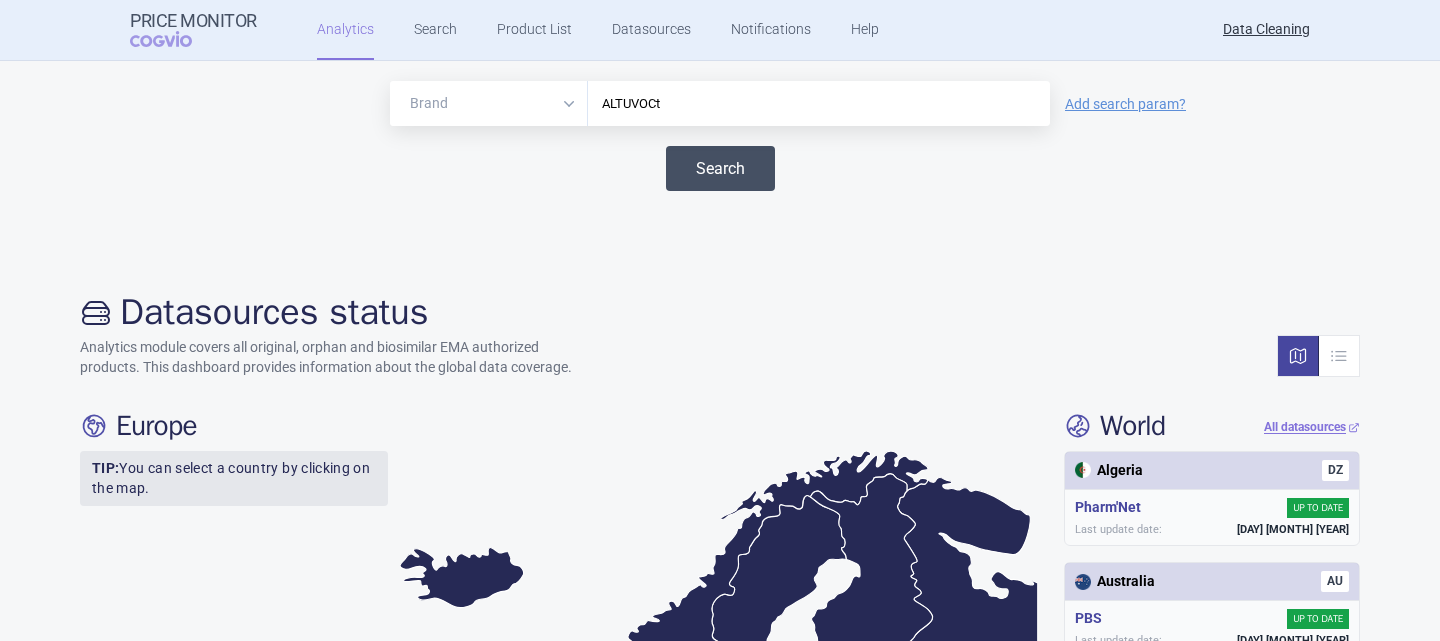 click on "Search" at bounding box center (720, 168) 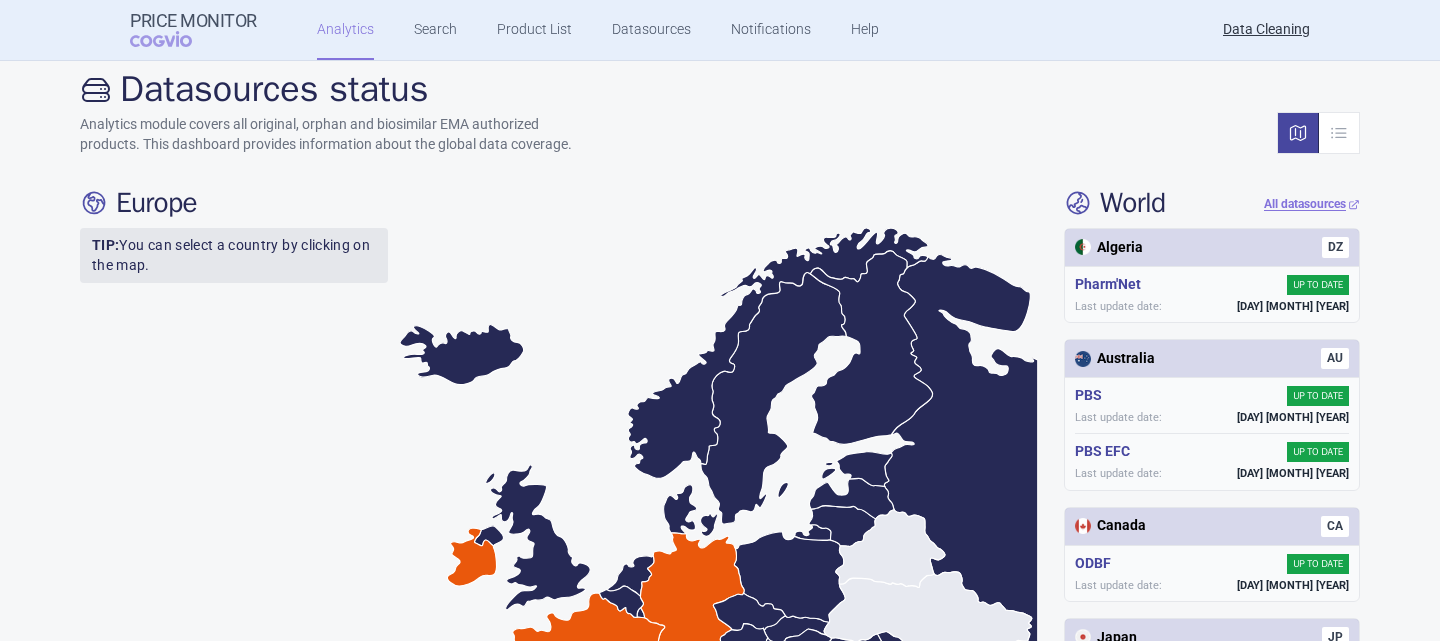 scroll, scrollTop: 0, scrollLeft: 0, axis: both 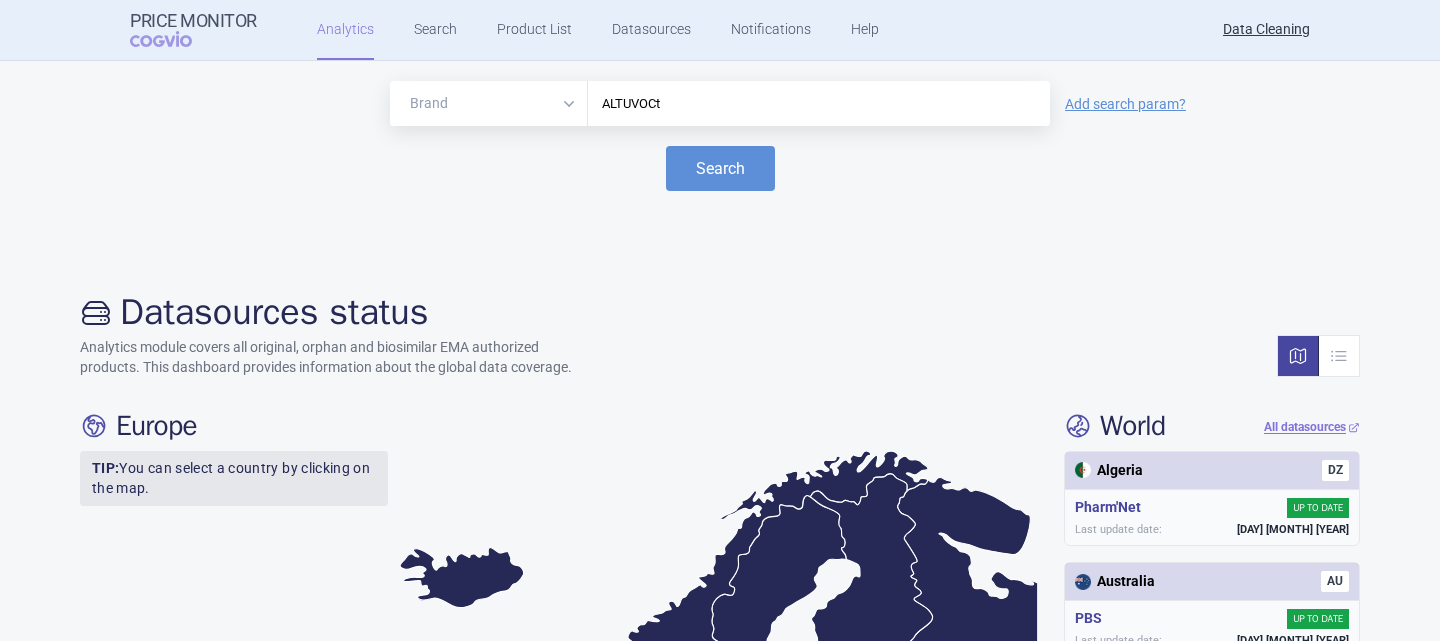 click on "ALTUVOCt" at bounding box center (819, 104) 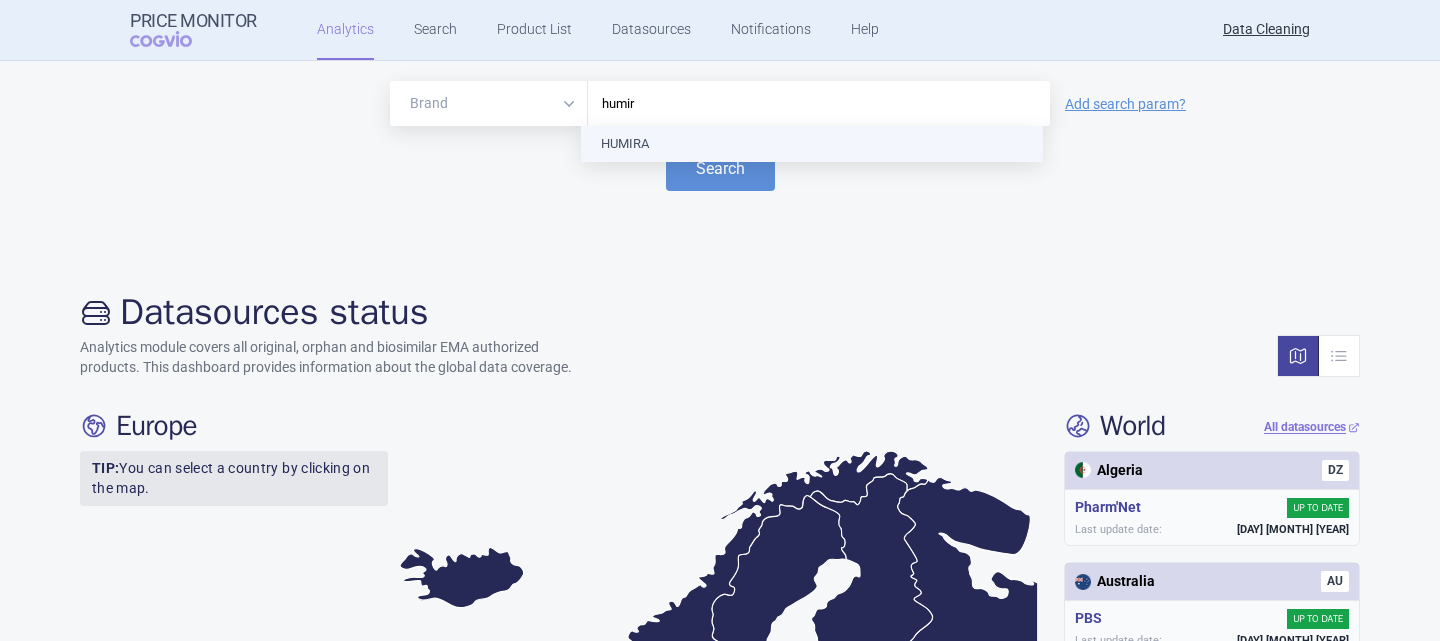 type on "humira" 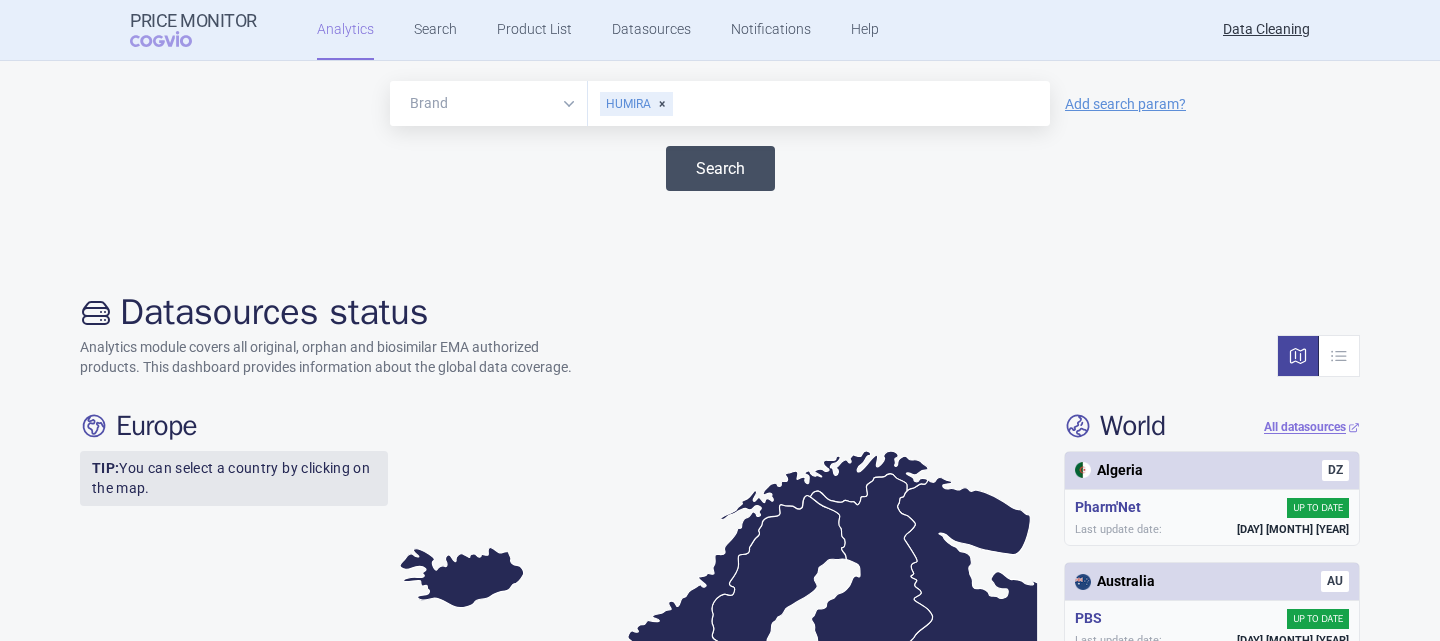 click on "Search" at bounding box center (720, 168) 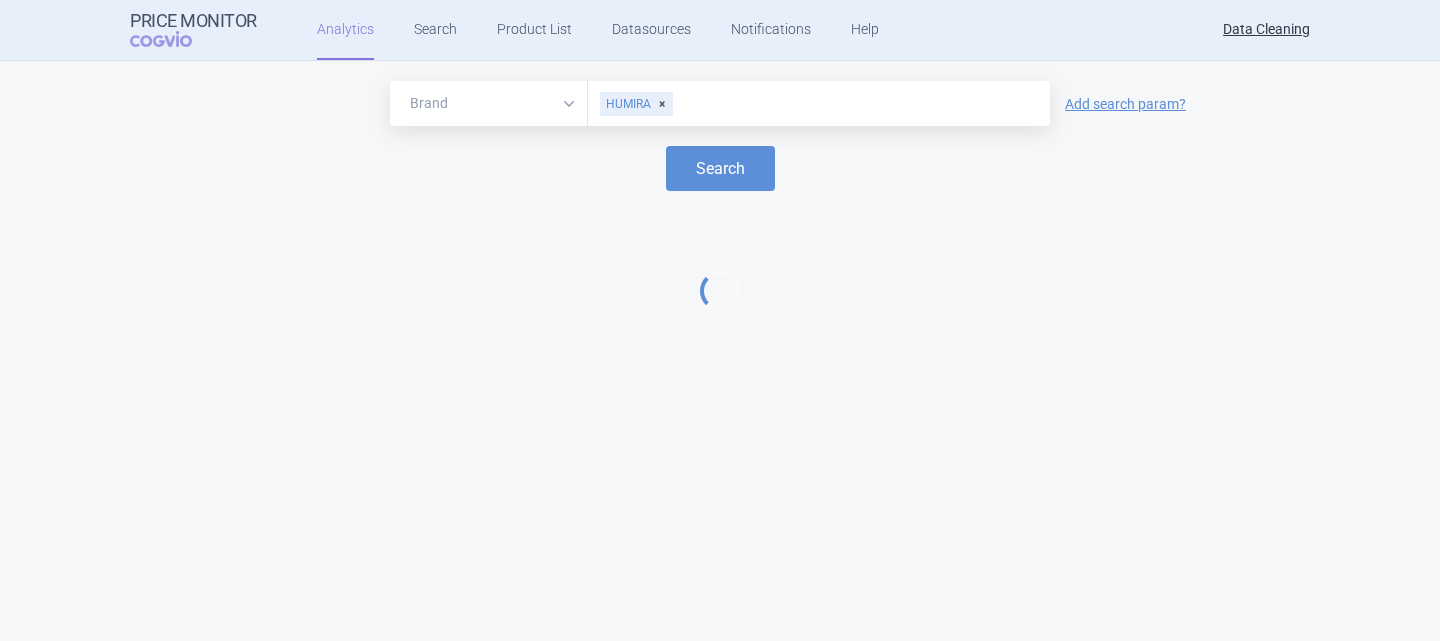 click at bounding box center (857, 104) 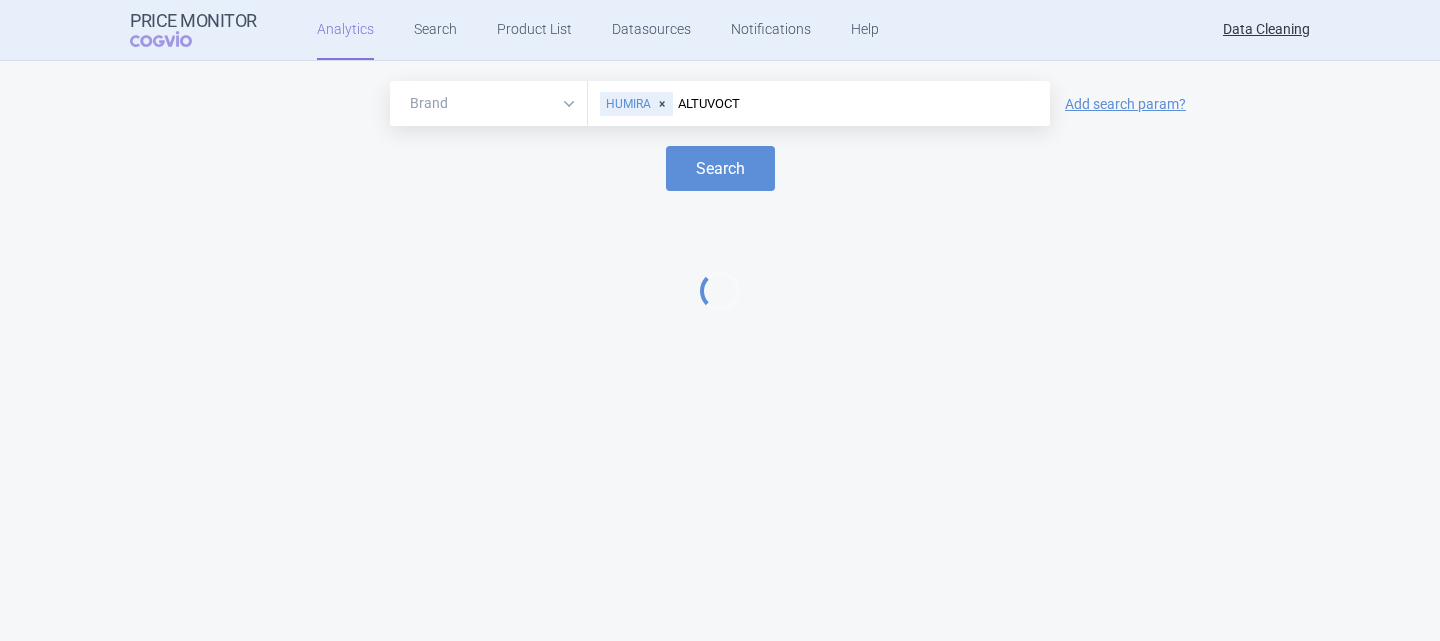 type on "ALTUVOCT" 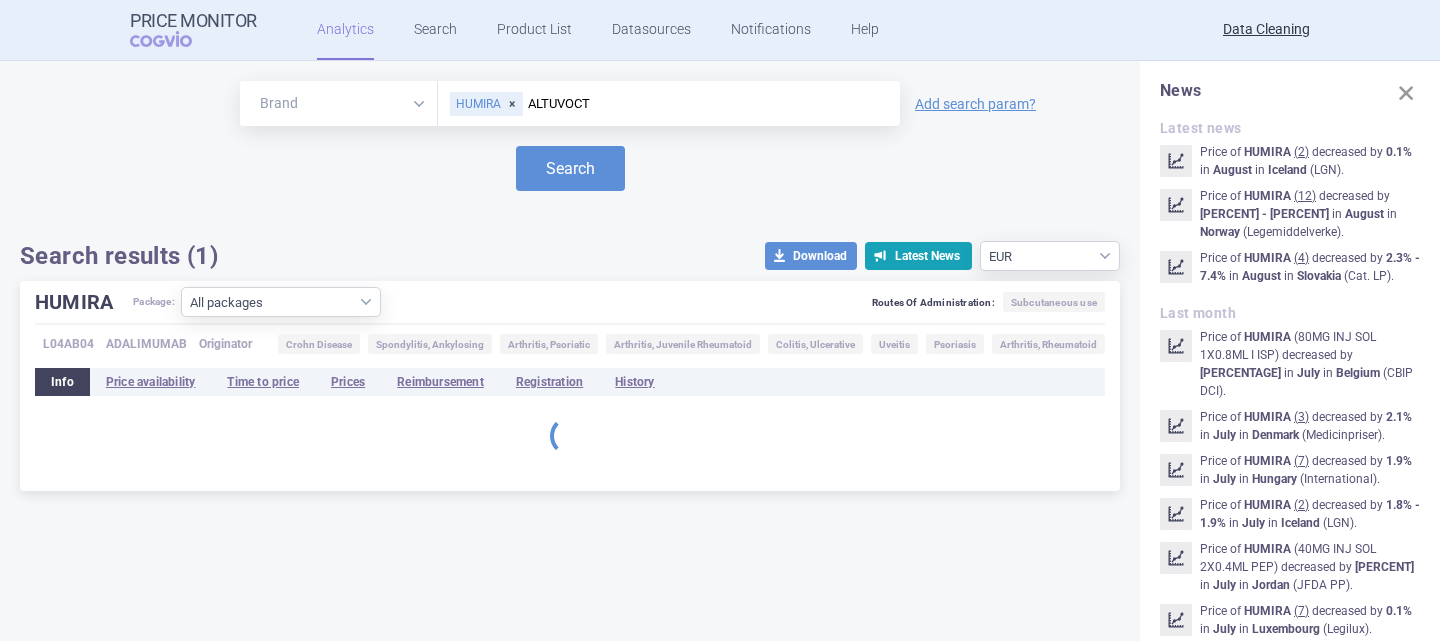 click on "ALTUVOCT" at bounding box center [707, 104] 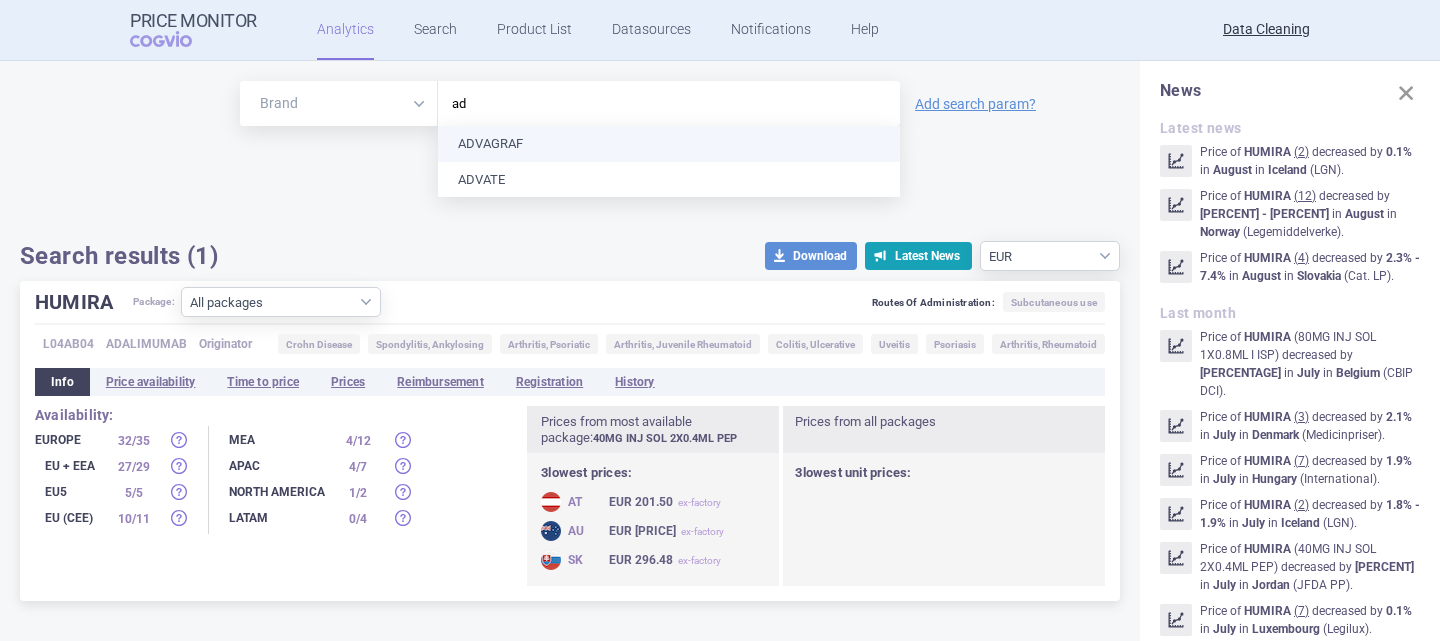 type on "a" 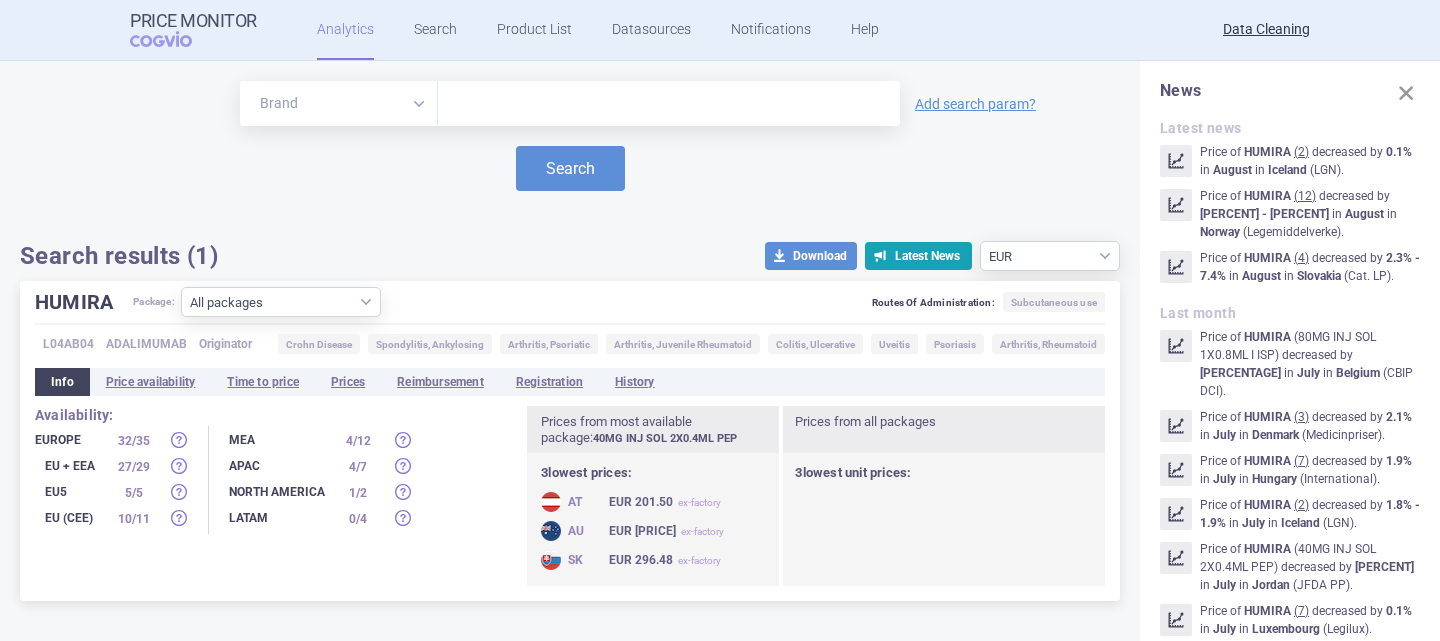 paste on "ALTUVOCT" 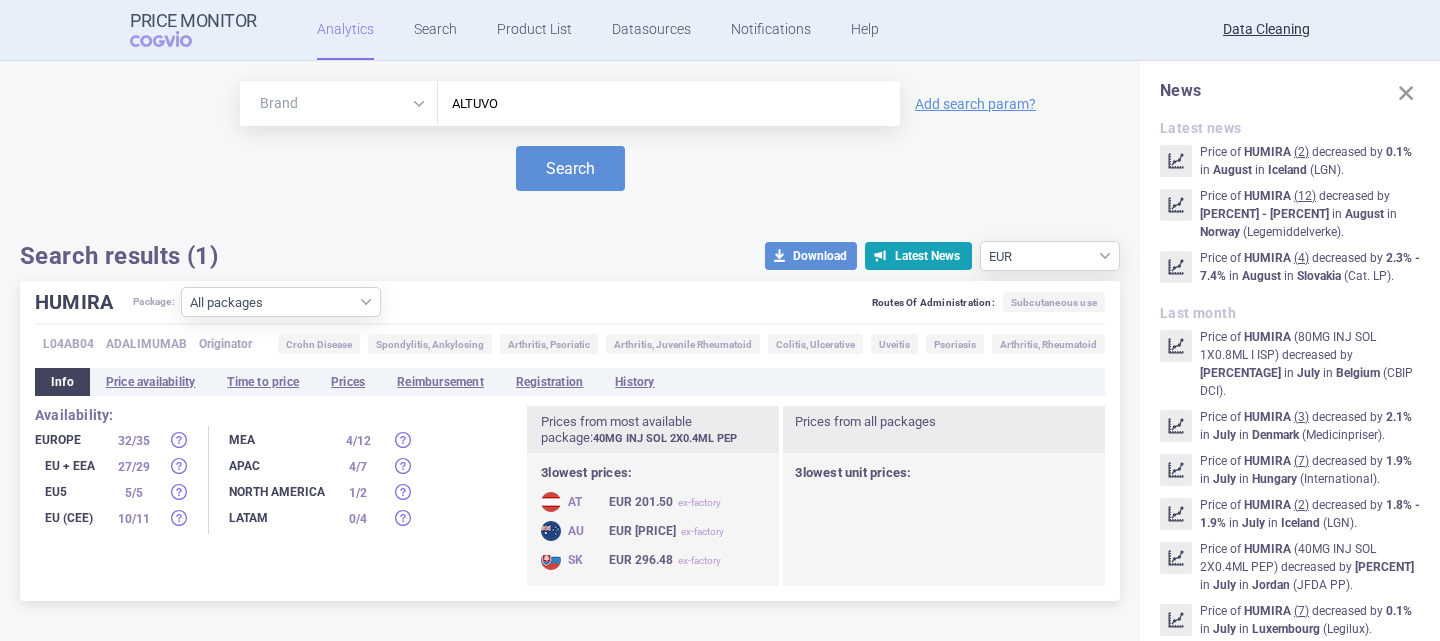 click on "ALTUVO" at bounding box center [669, 104] 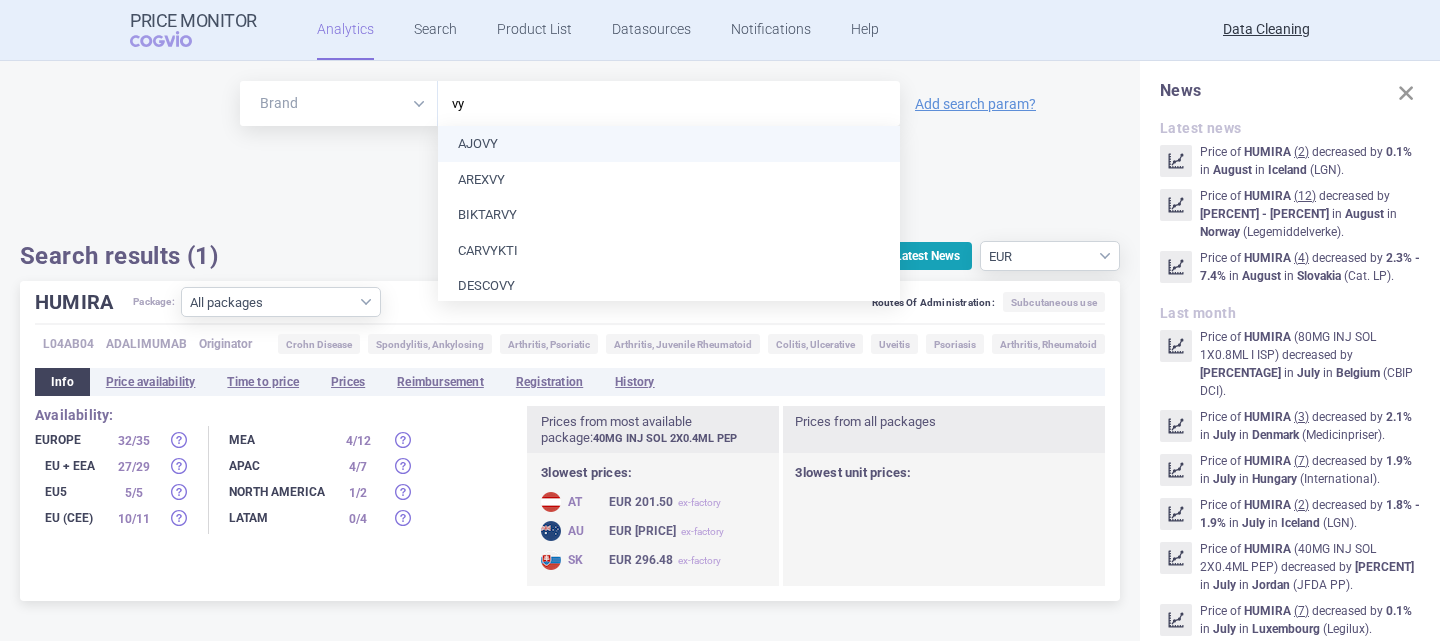 type on "v" 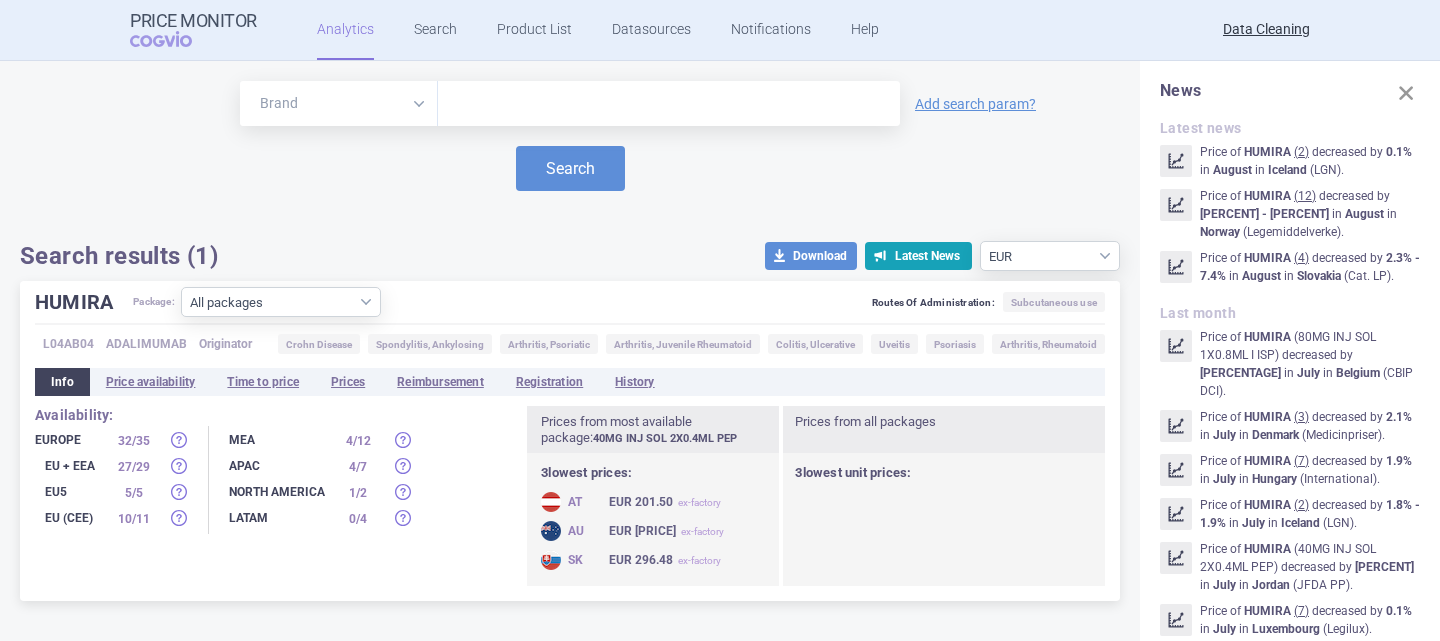 type 